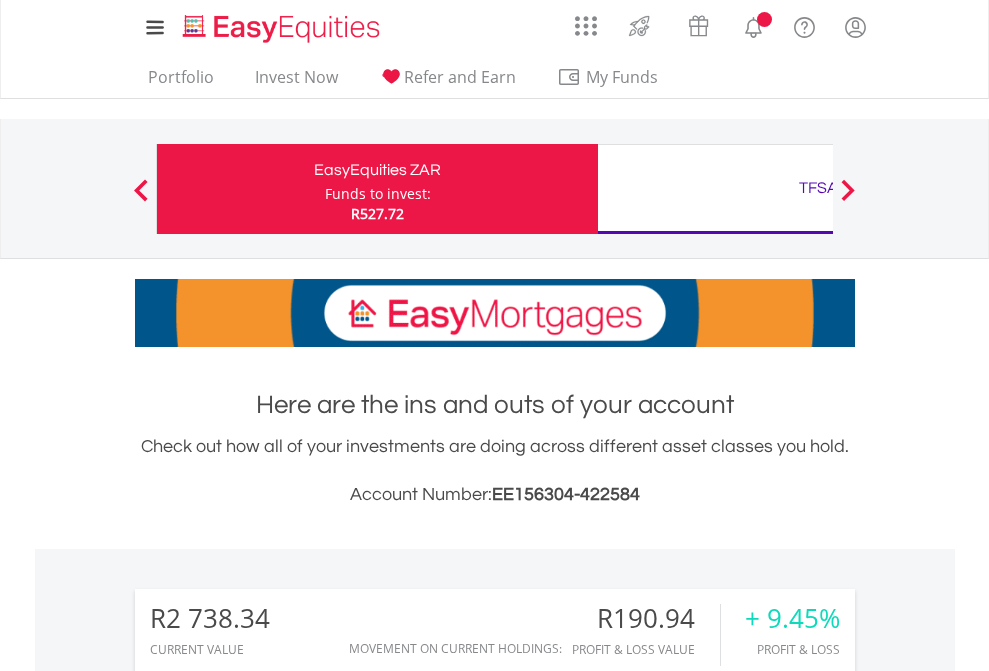 scroll, scrollTop: 0, scrollLeft: 0, axis: both 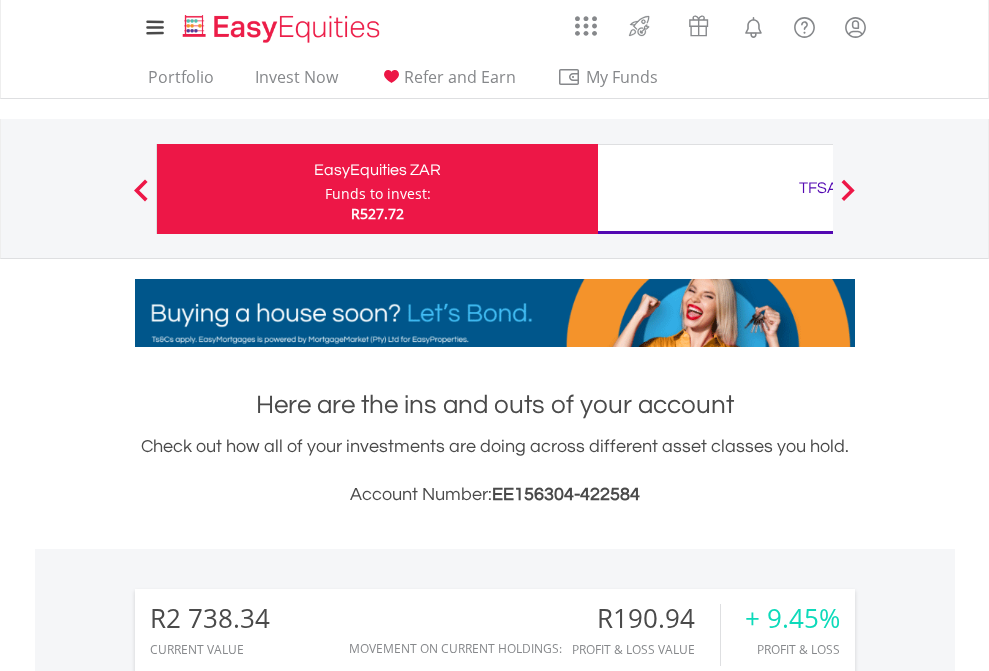 click on "Funds to invest:" at bounding box center [378, 194] 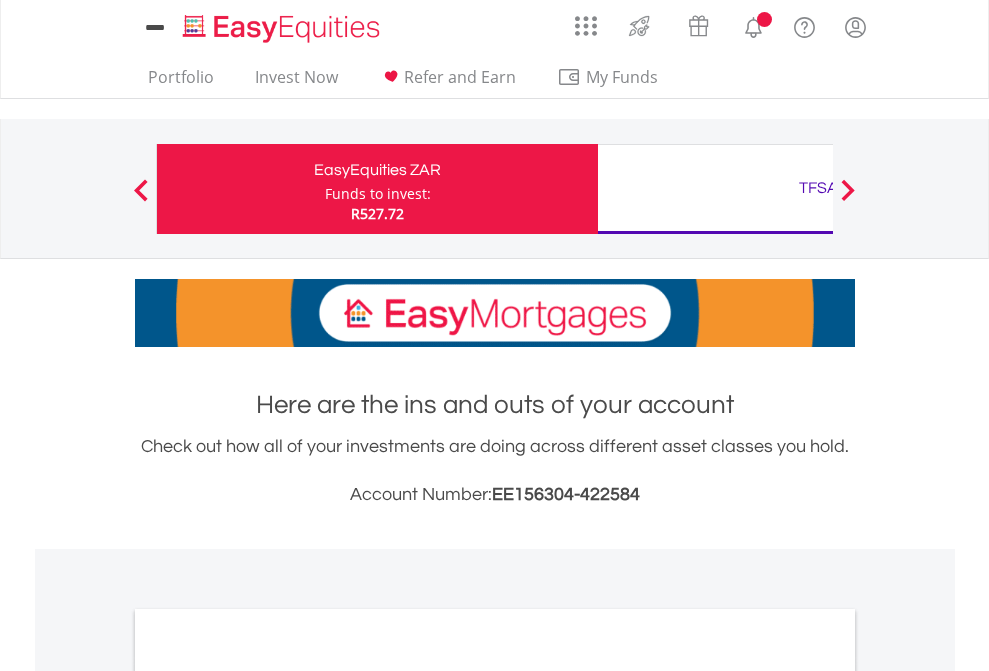 scroll, scrollTop: 0, scrollLeft: 0, axis: both 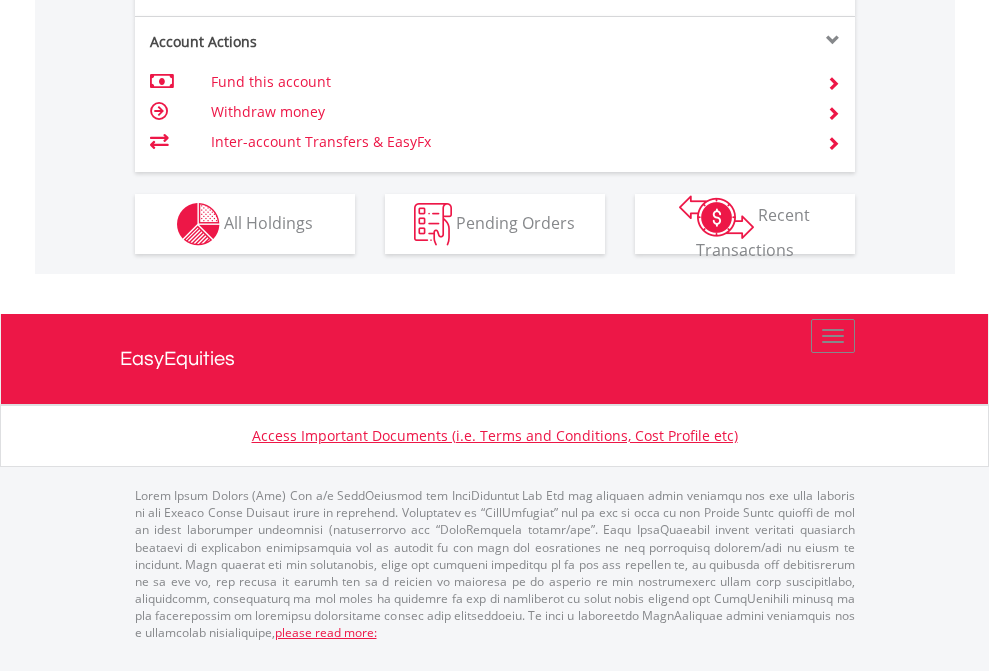 click on "Investment types" at bounding box center (706, -337) 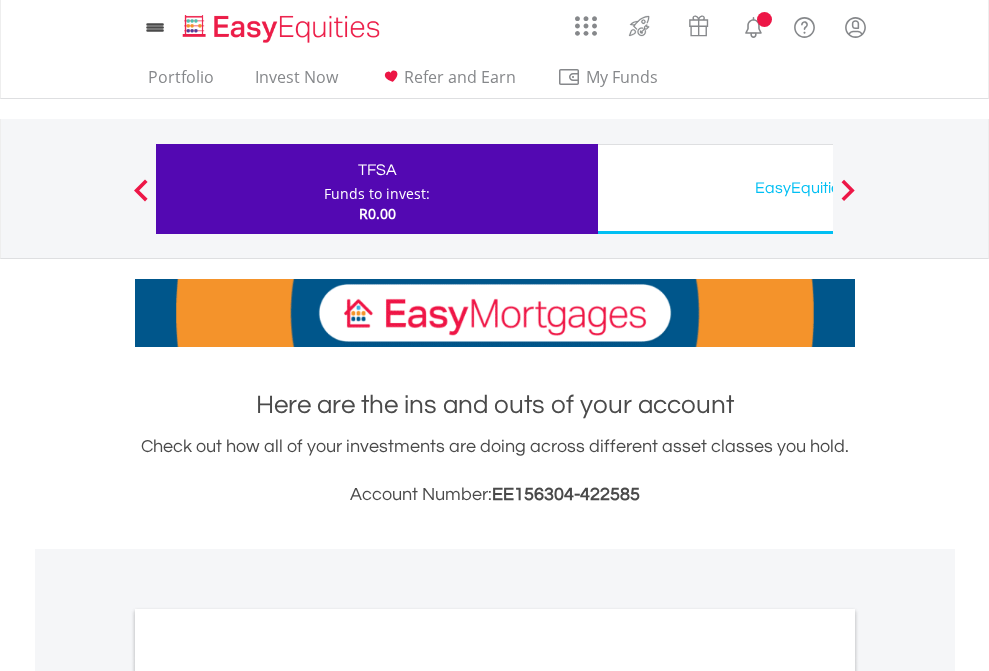scroll, scrollTop: 0, scrollLeft: 0, axis: both 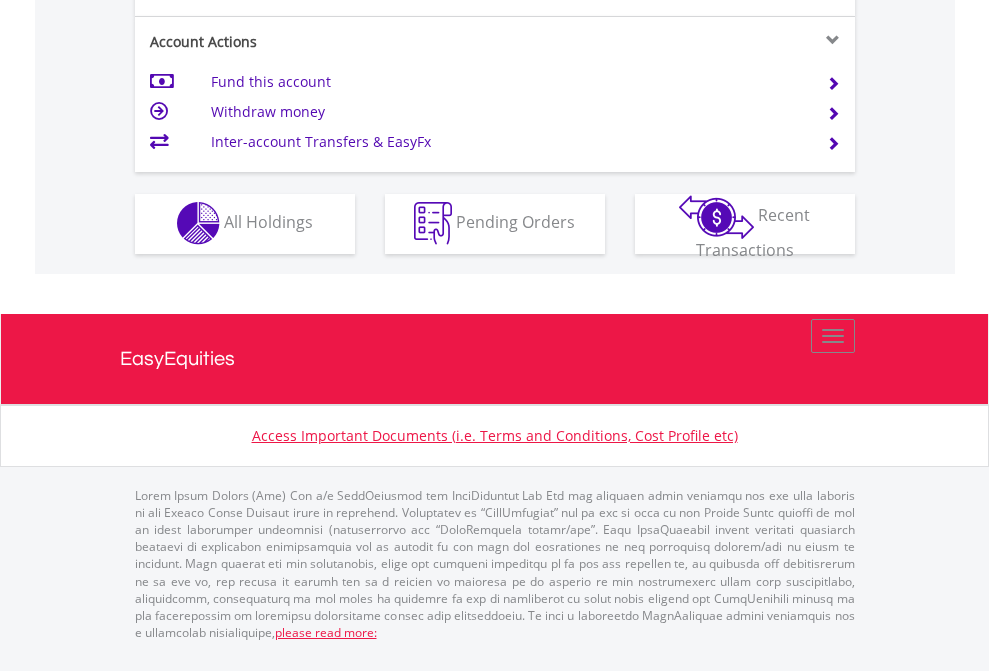 click on "Investment types" at bounding box center [706, -353] 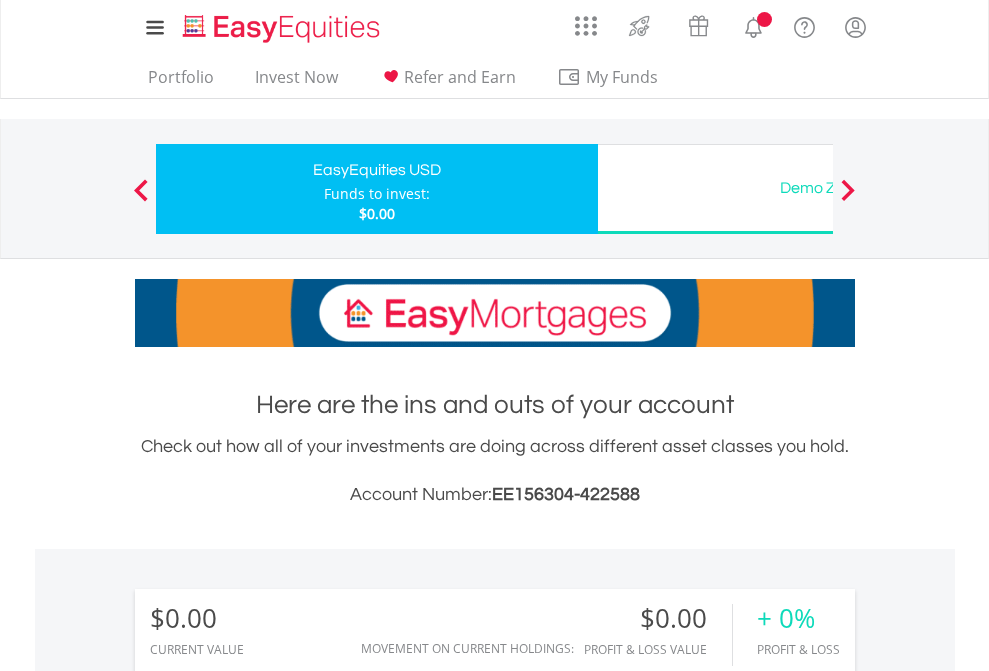 scroll, scrollTop: 0, scrollLeft: 0, axis: both 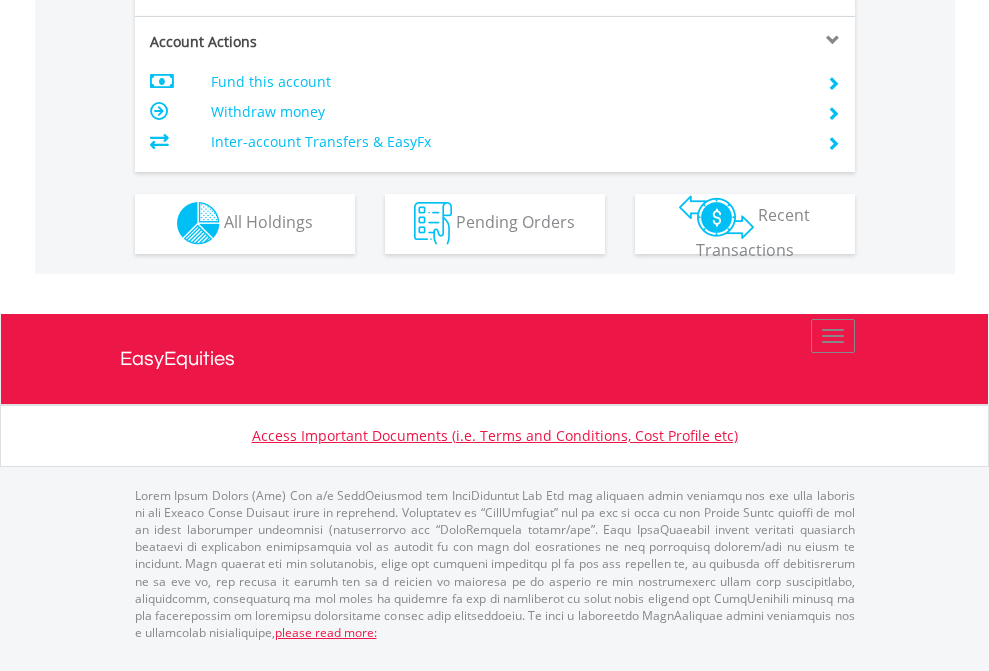 click on "Investment types" at bounding box center [706, -353] 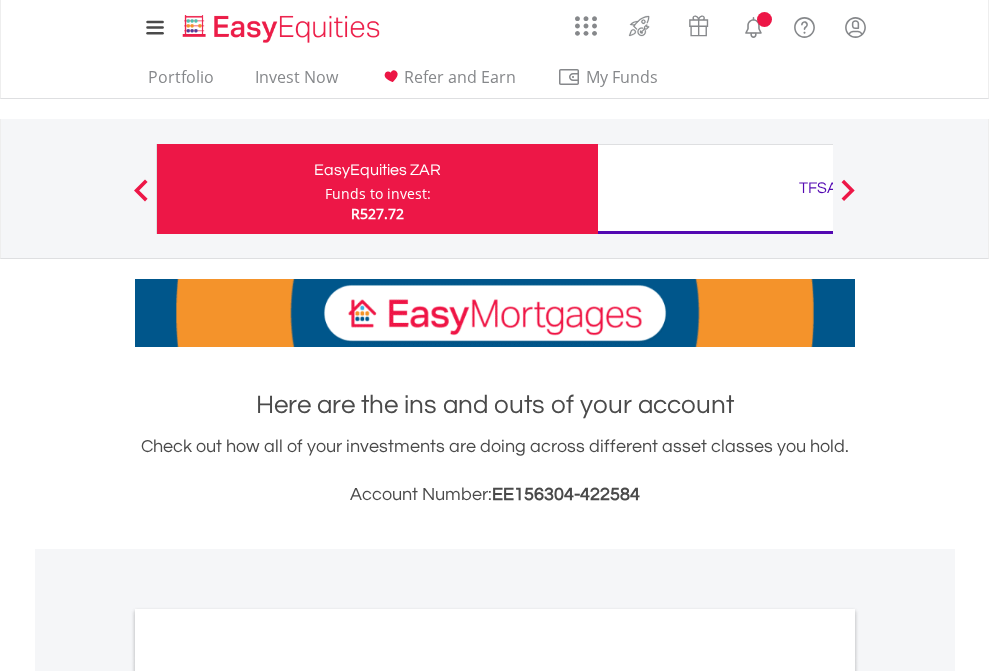 scroll, scrollTop: 1202, scrollLeft: 0, axis: vertical 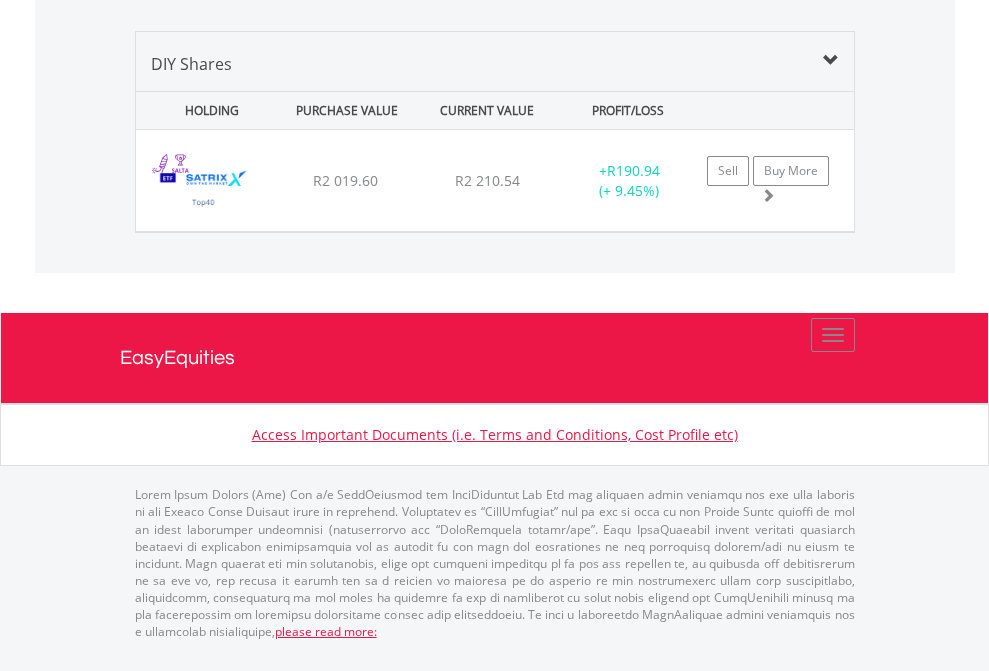 click on "TFSA" at bounding box center (818, -1419) 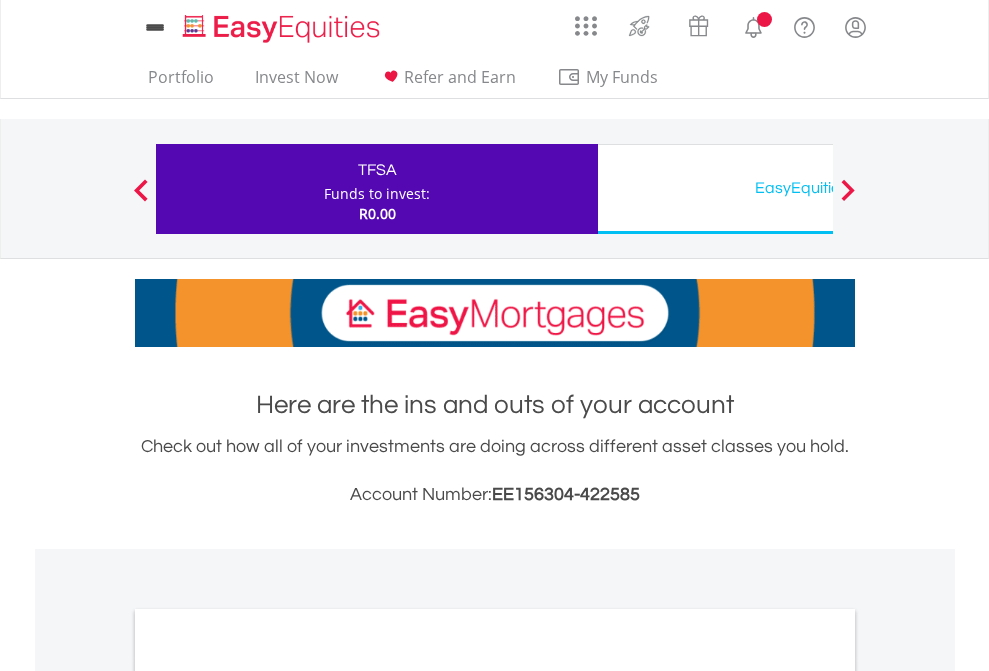 scroll, scrollTop: 0, scrollLeft: 0, axis: both 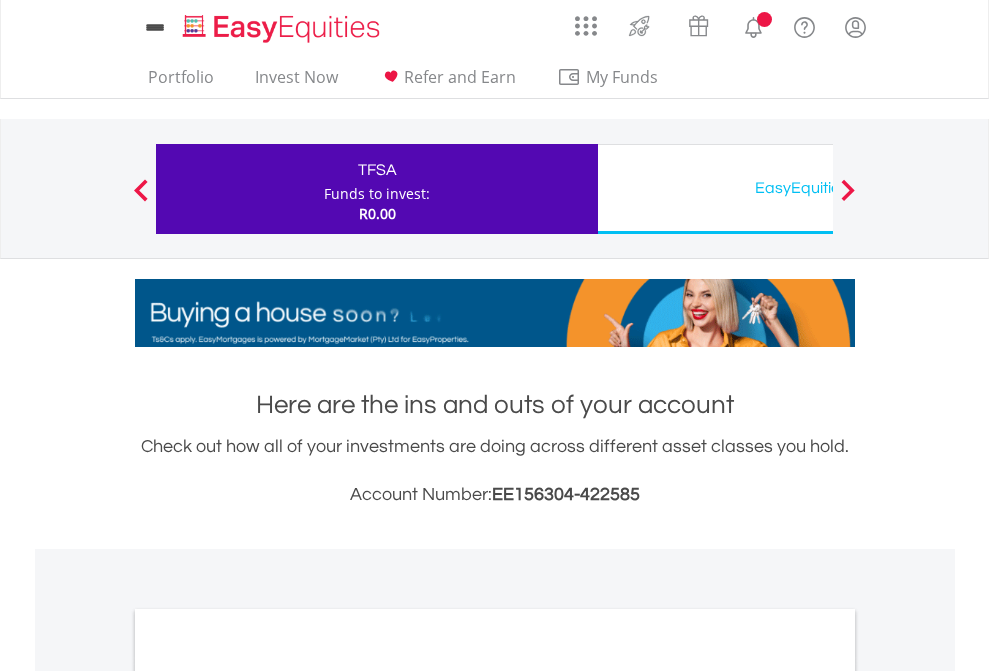 click on "All Holdings" at bounding box center (268, 1096) 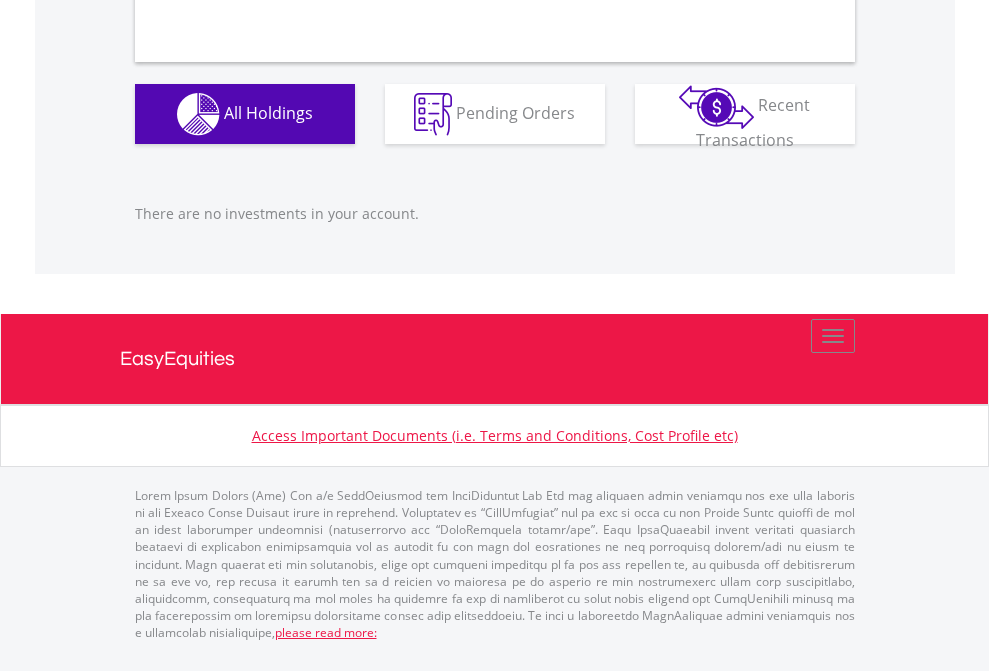 scroll, scrollTop: 1980, scrollLeft: 0, axis: vertical 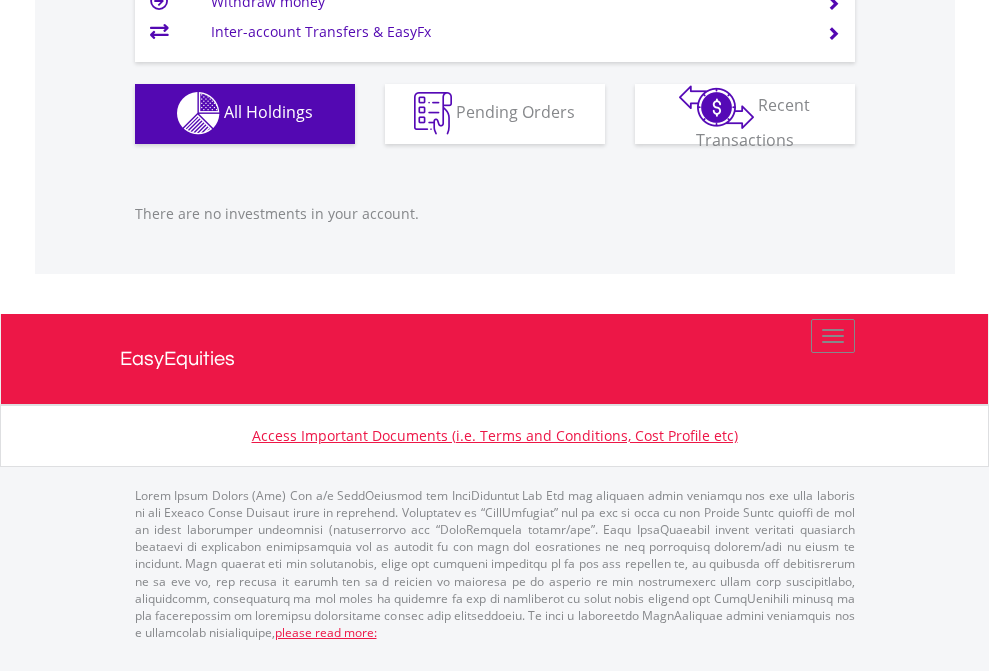 click on "EasyEquities USD" at bounding box center (818, -1142) 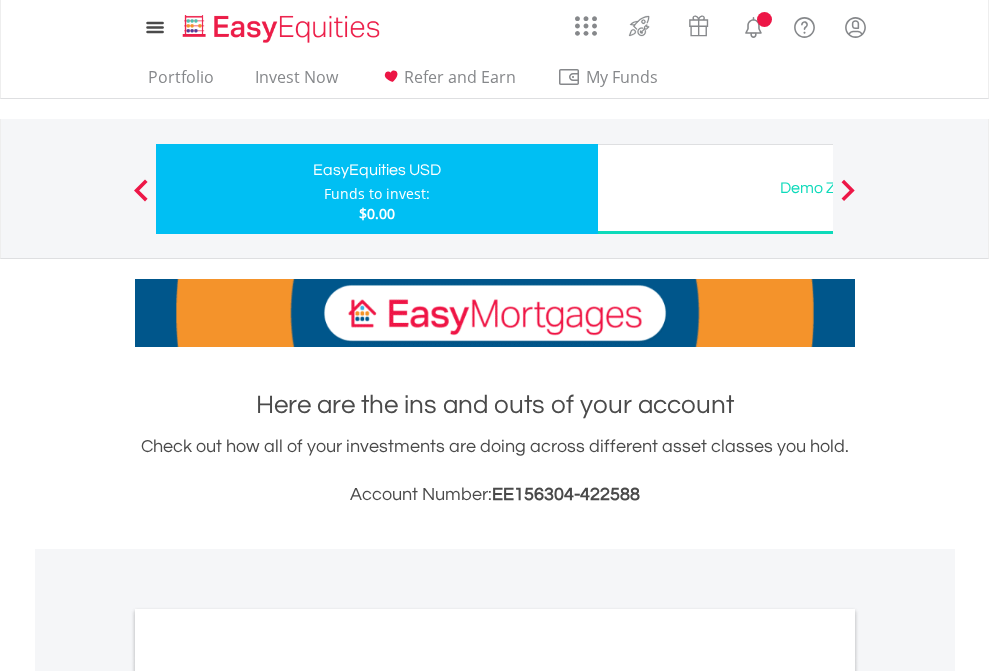 scroll, scrollTop: 0, scrollLeft: 0, axis: both 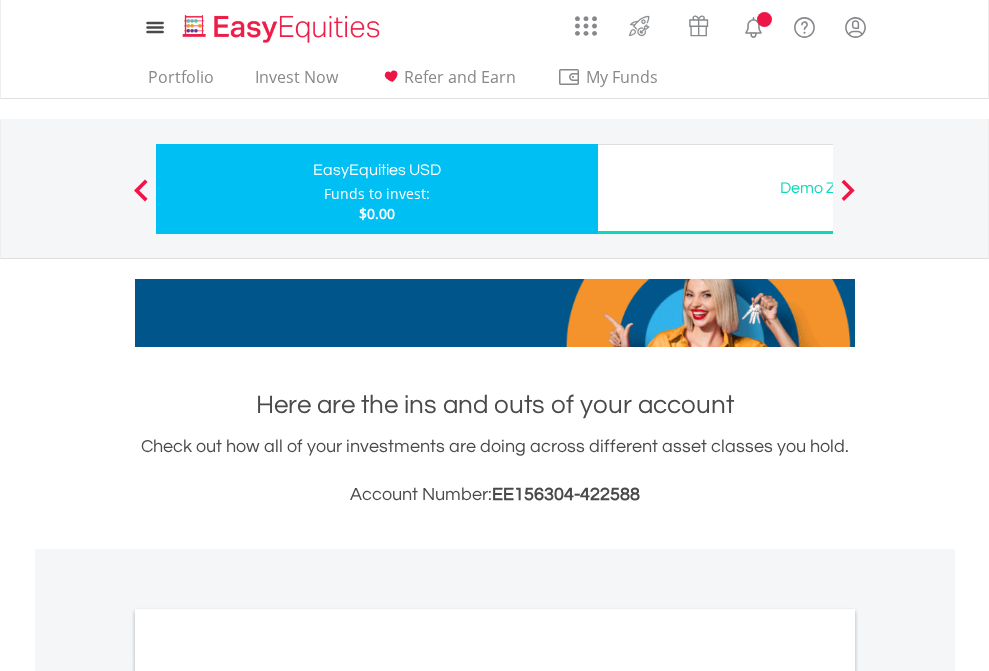 click on "All Holdings" at bounding box center [268, 1096] 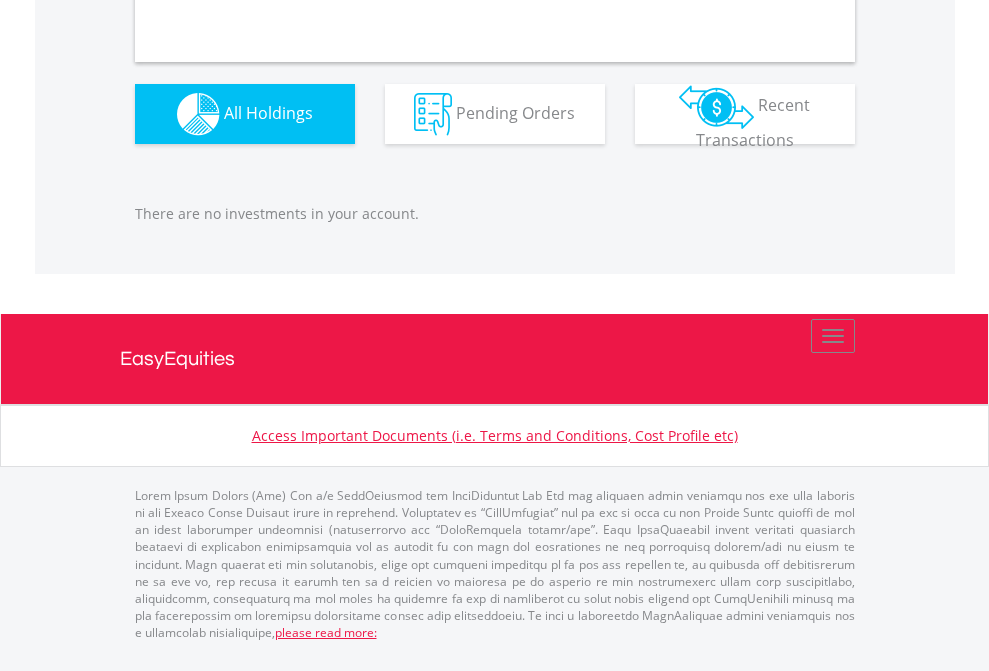 scroll, scrollTop: 1980, scrollLeft: 0, axis: vertical 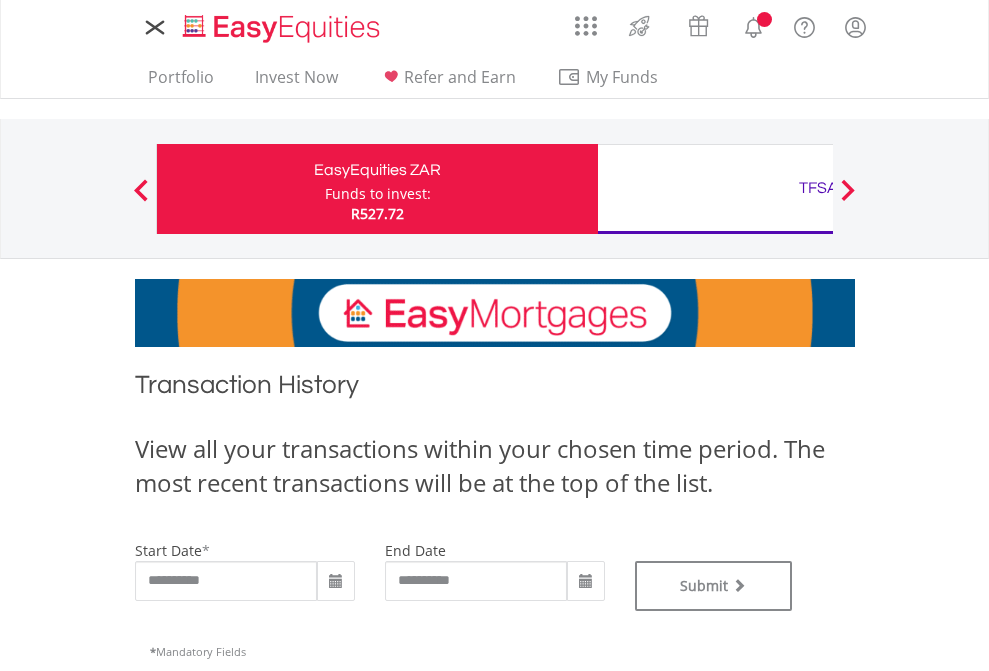 type on "**********" 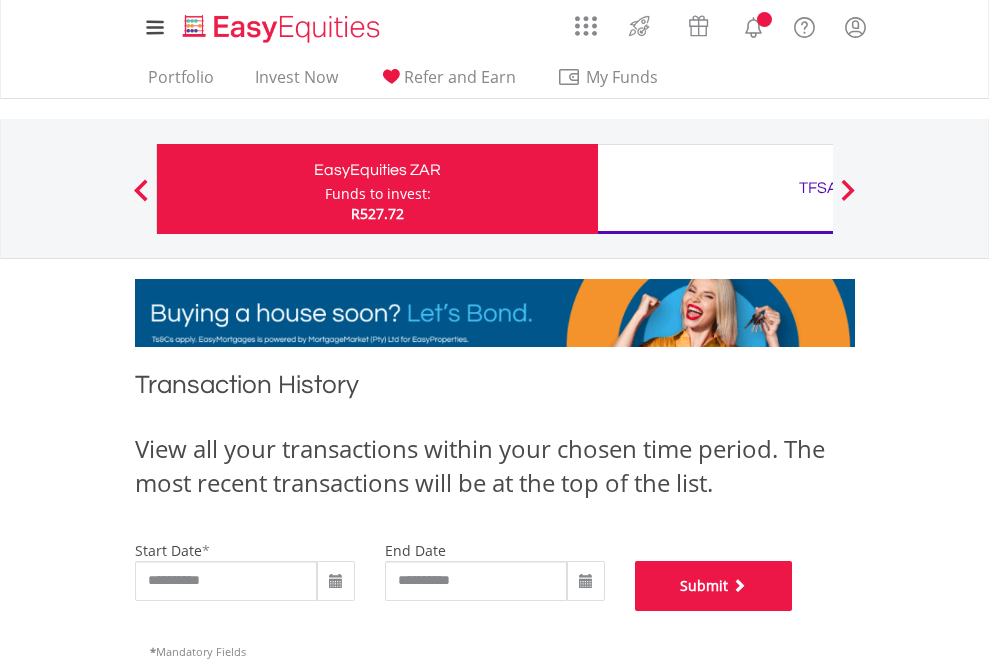 click on "Submit" at bounding box center [714, 586] 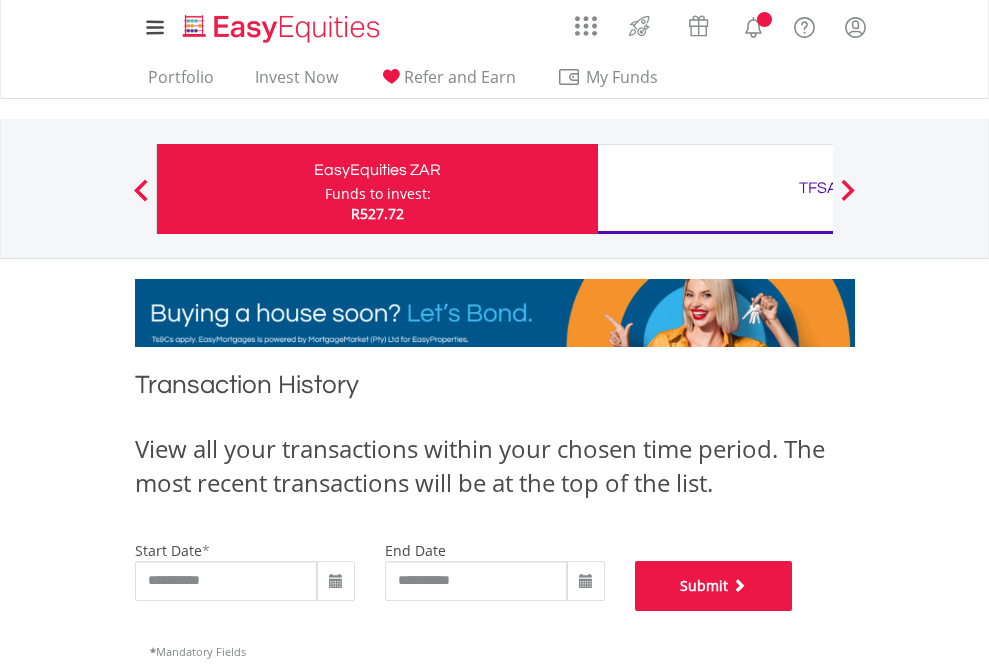 scroll, scrollTop: 811, scrollLeft: 0, axis: vertical 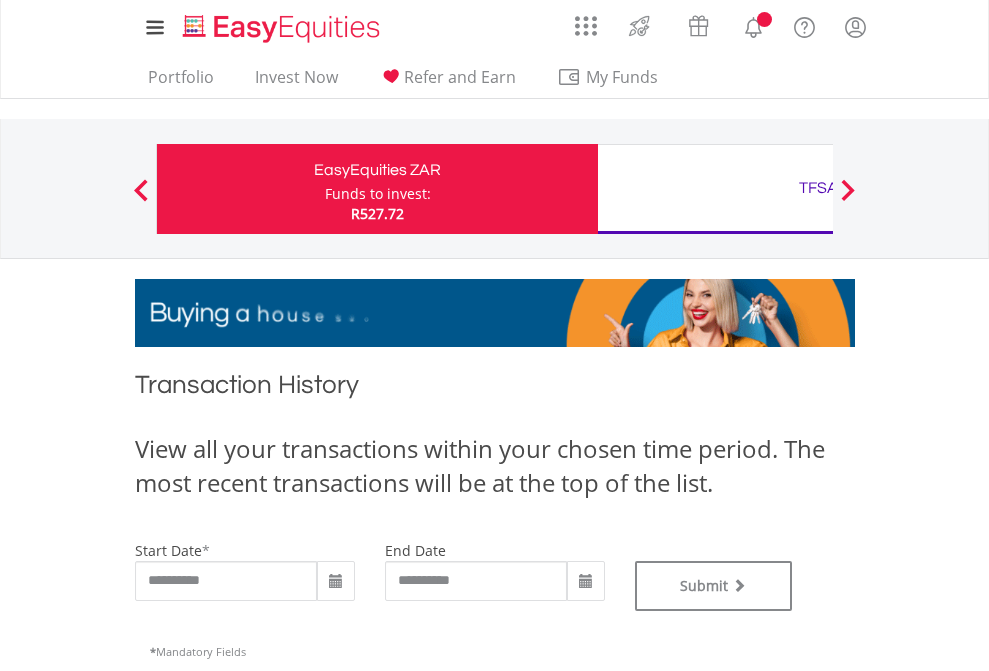 click on "TFSA" at bounding box center [818, 188] 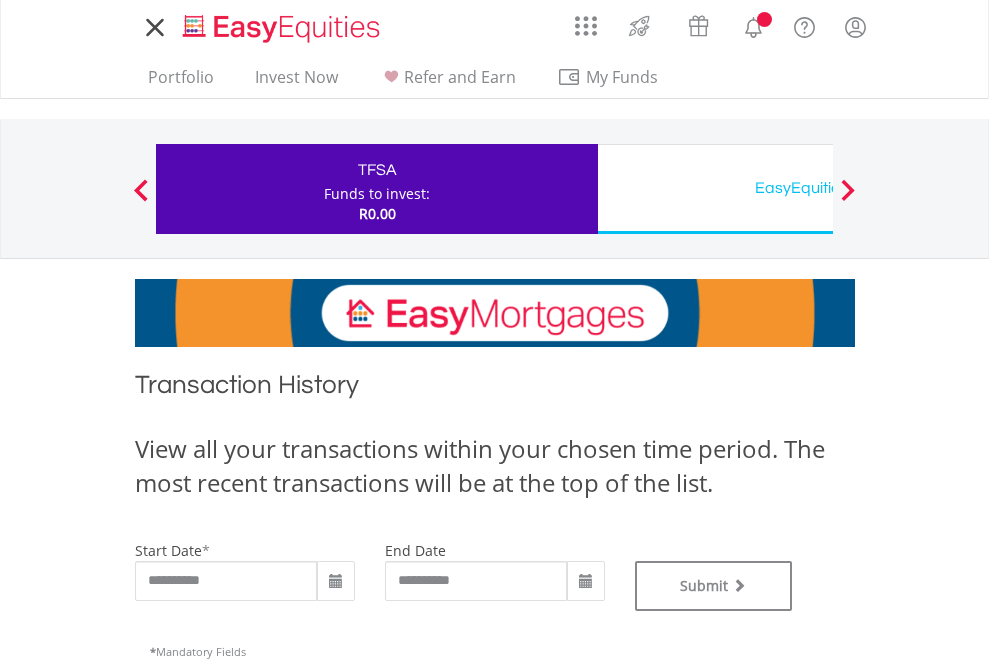 scroll, scrollTop: 0, scrollLeft: 0, axis: both 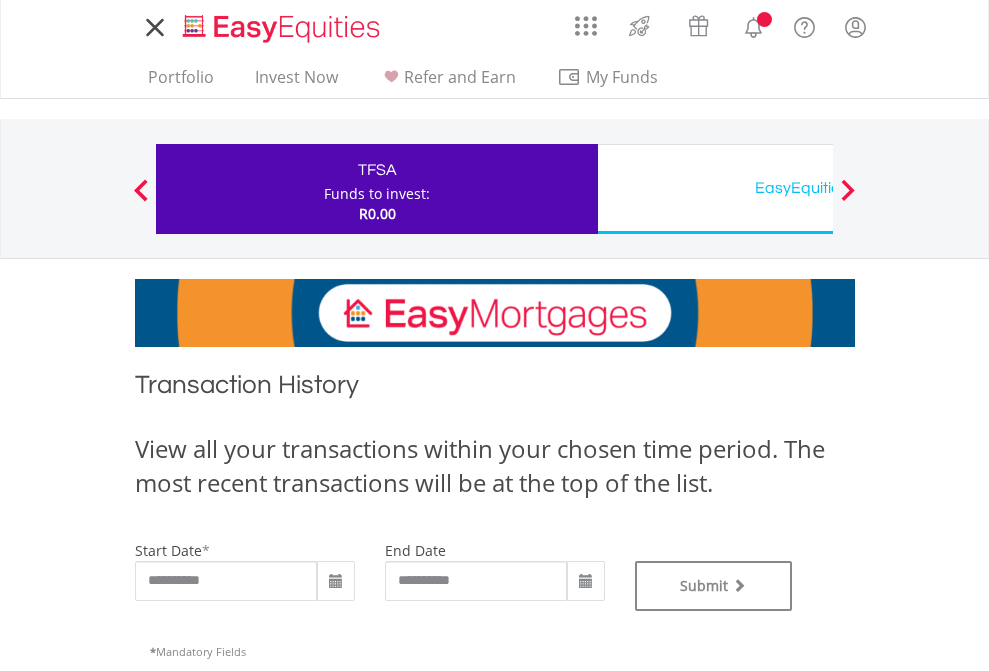 type on "**********" 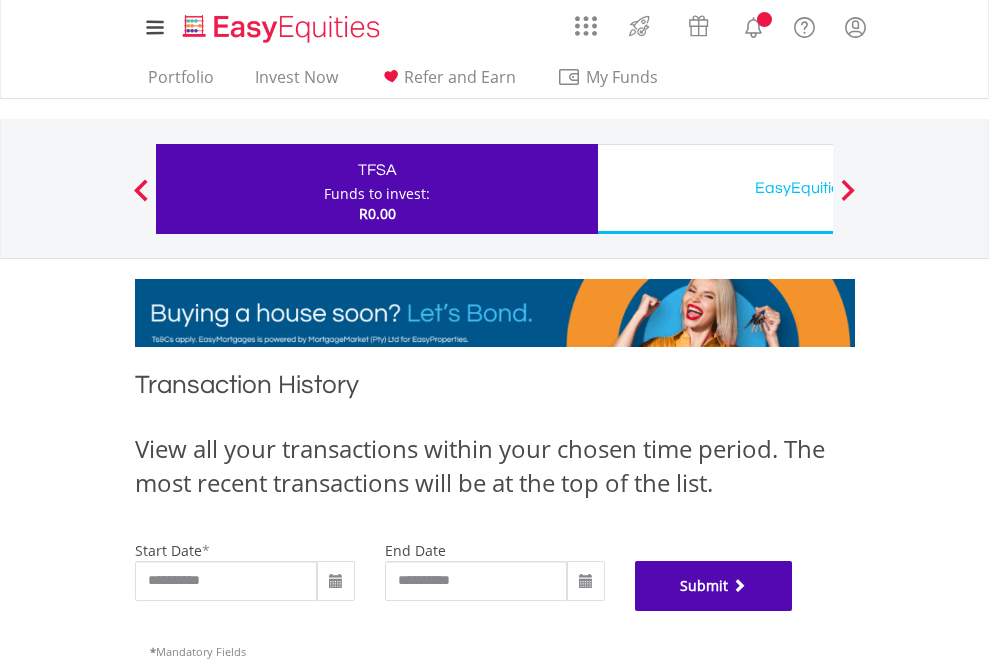 click on "Submit" at bounding box center [714, 586] 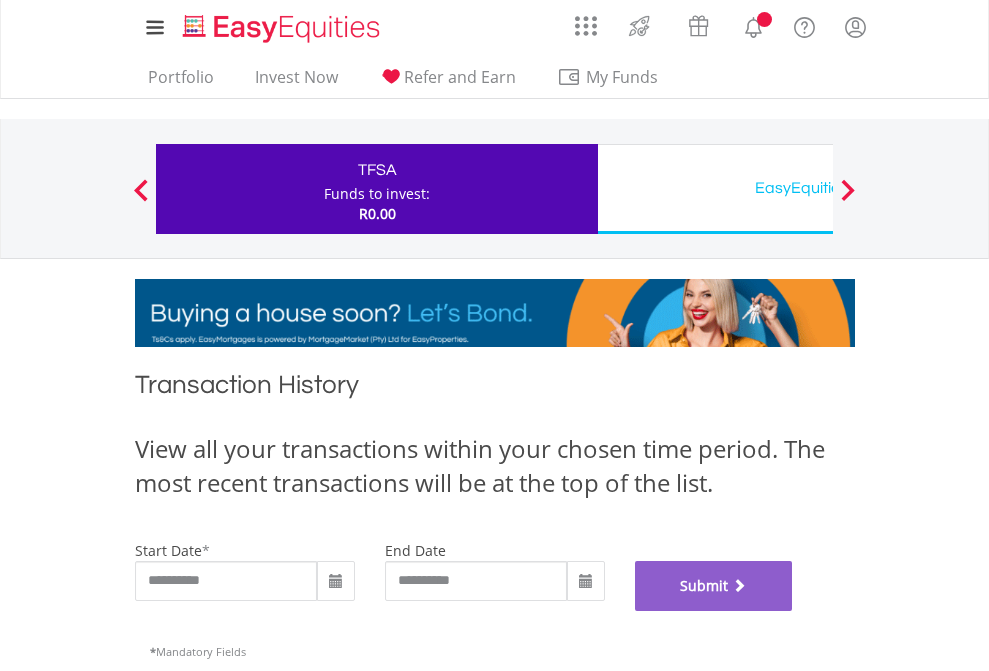 scroll, scrollTop: 811, scrollLeft: 0, axis: vertical 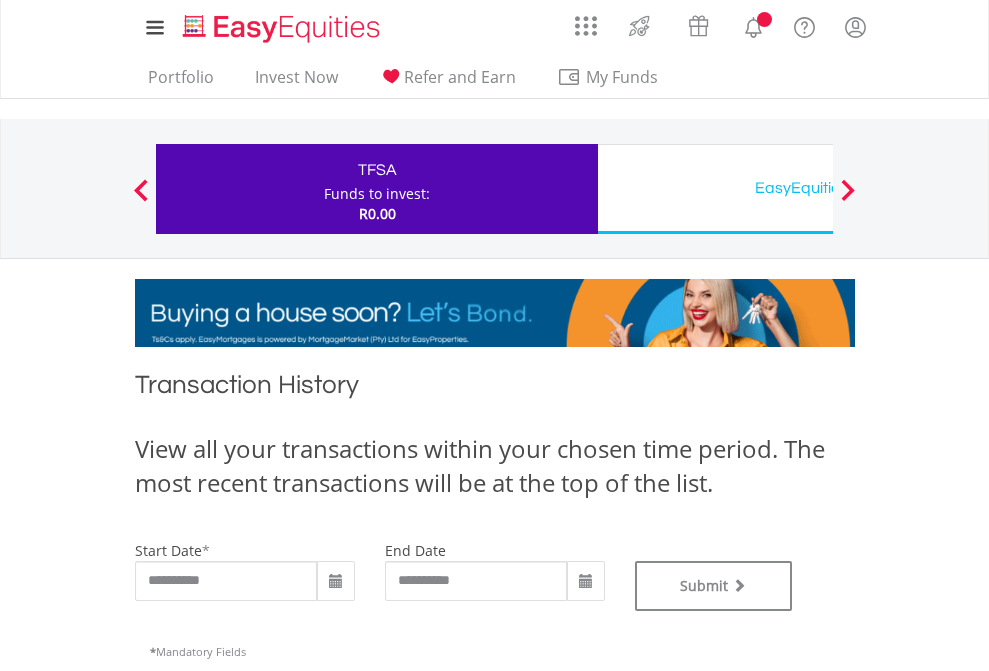 click on "EasyEquities USD" at bounding box center (818, 188) 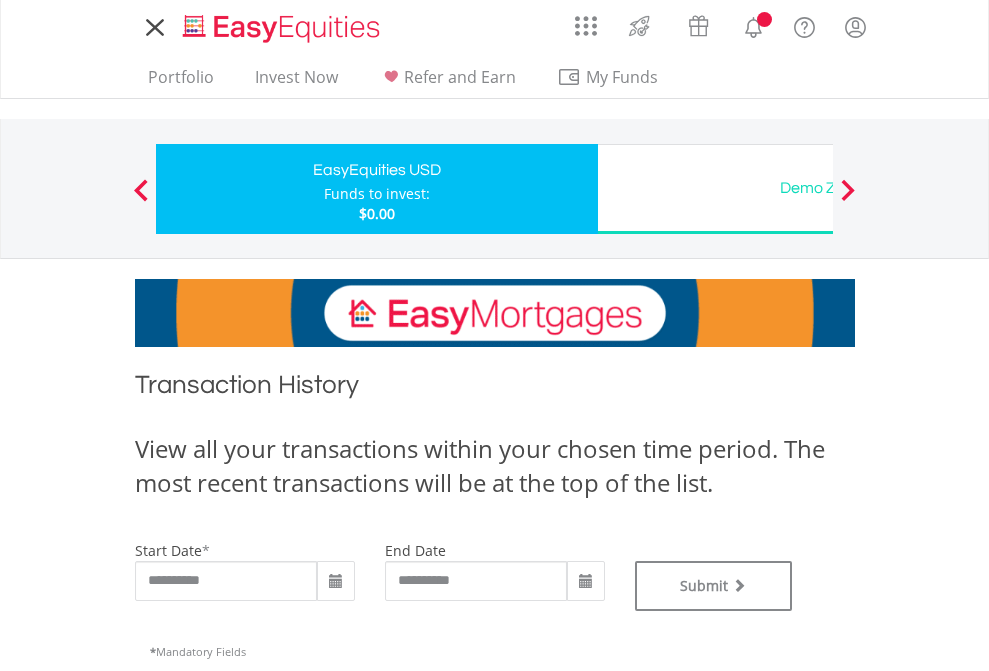 scroll, scrollTop: 0, scrollLeft: 0, axis: both 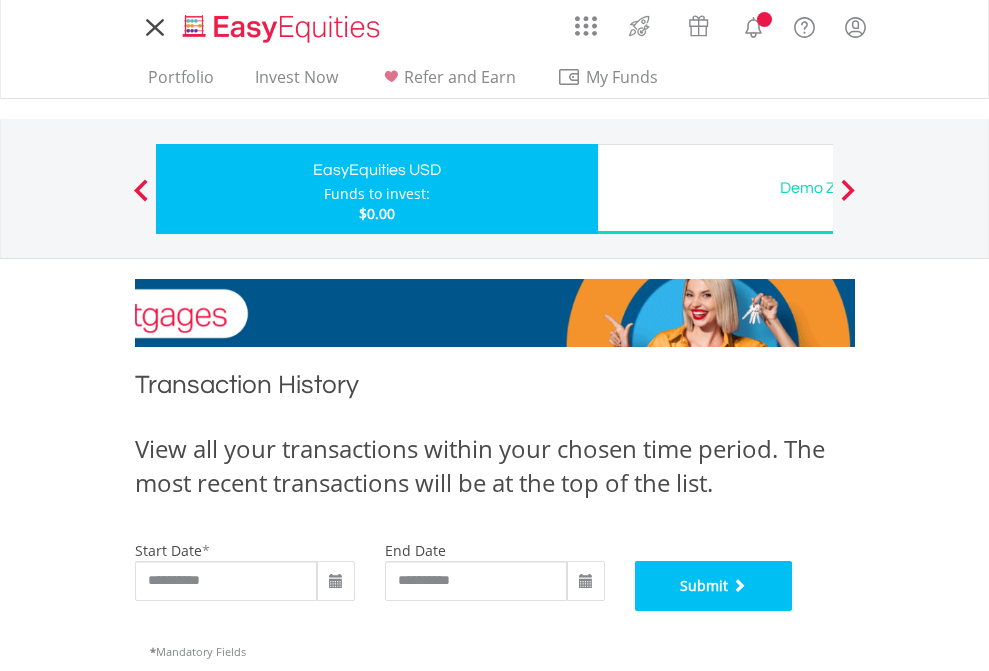 click on "Submit" at bounding box center [714, 586] 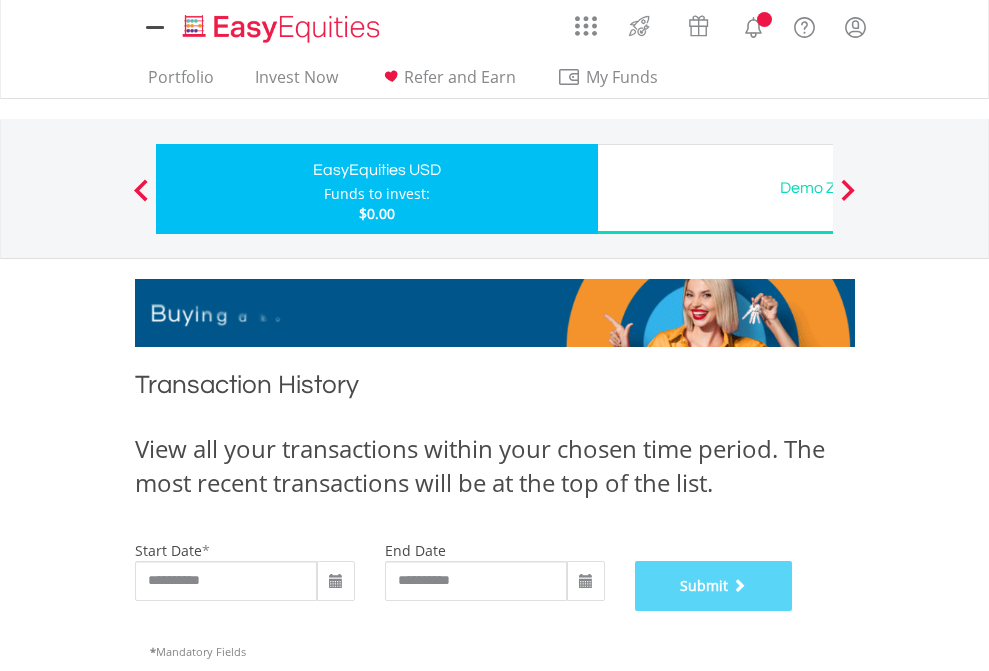 scroll, scrollTop: 811, scrollLeft: 0, axis: vertical 